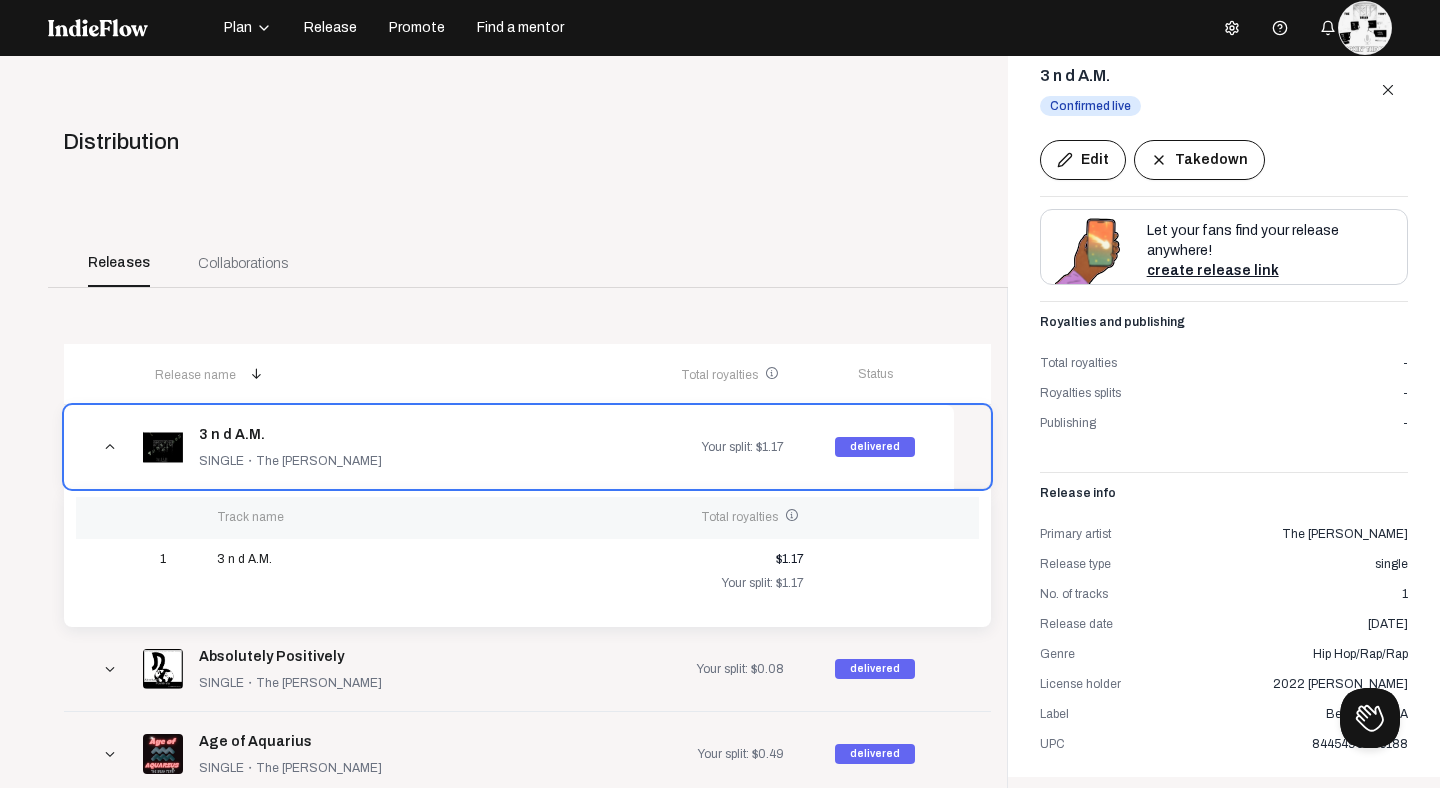 scroll, scrollTop: 0, scrollLeft: 0, axis: both 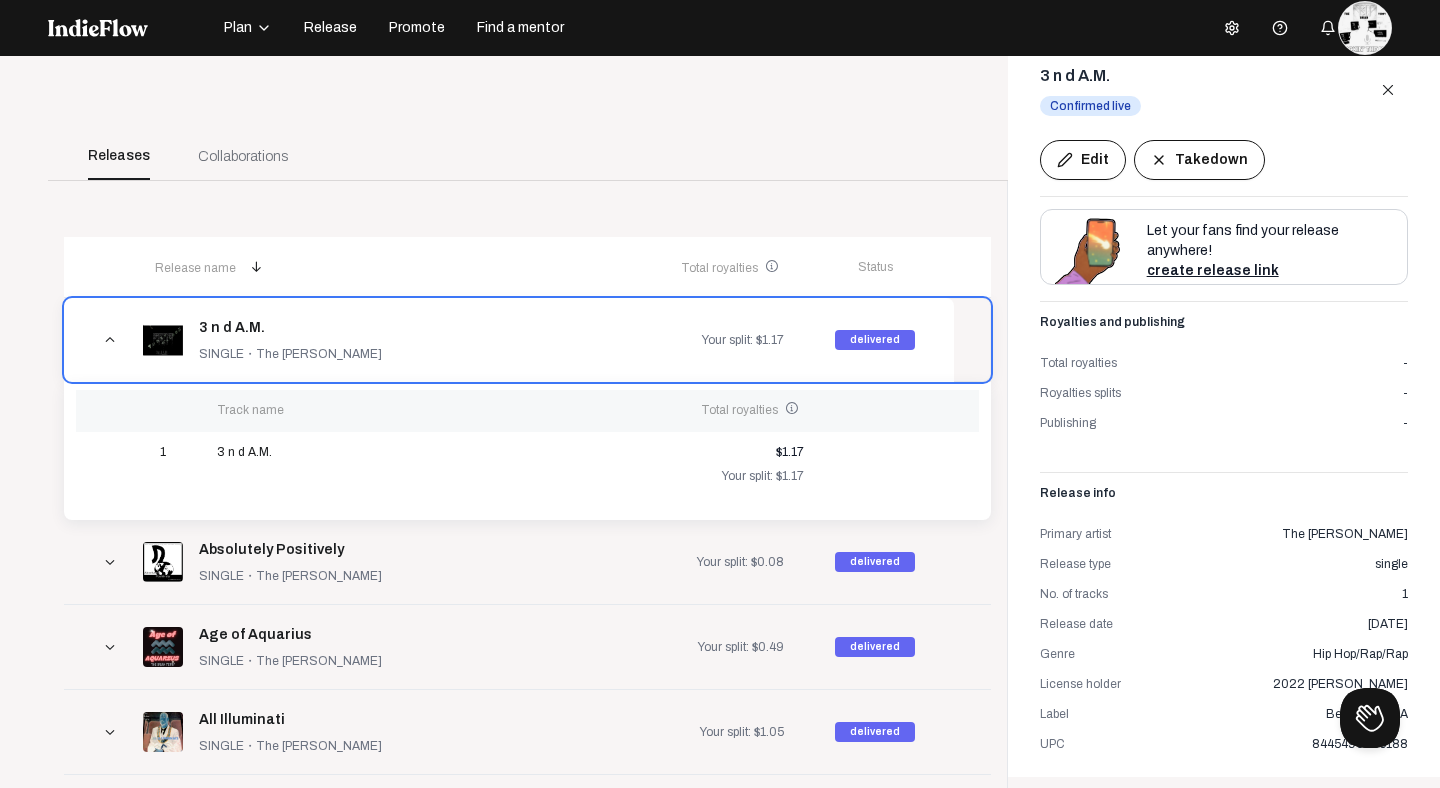 drag, startPoint x: 1411, startPoint y: 744, endPoint x: 1322, endPoint y: 741, distance: 89.050545 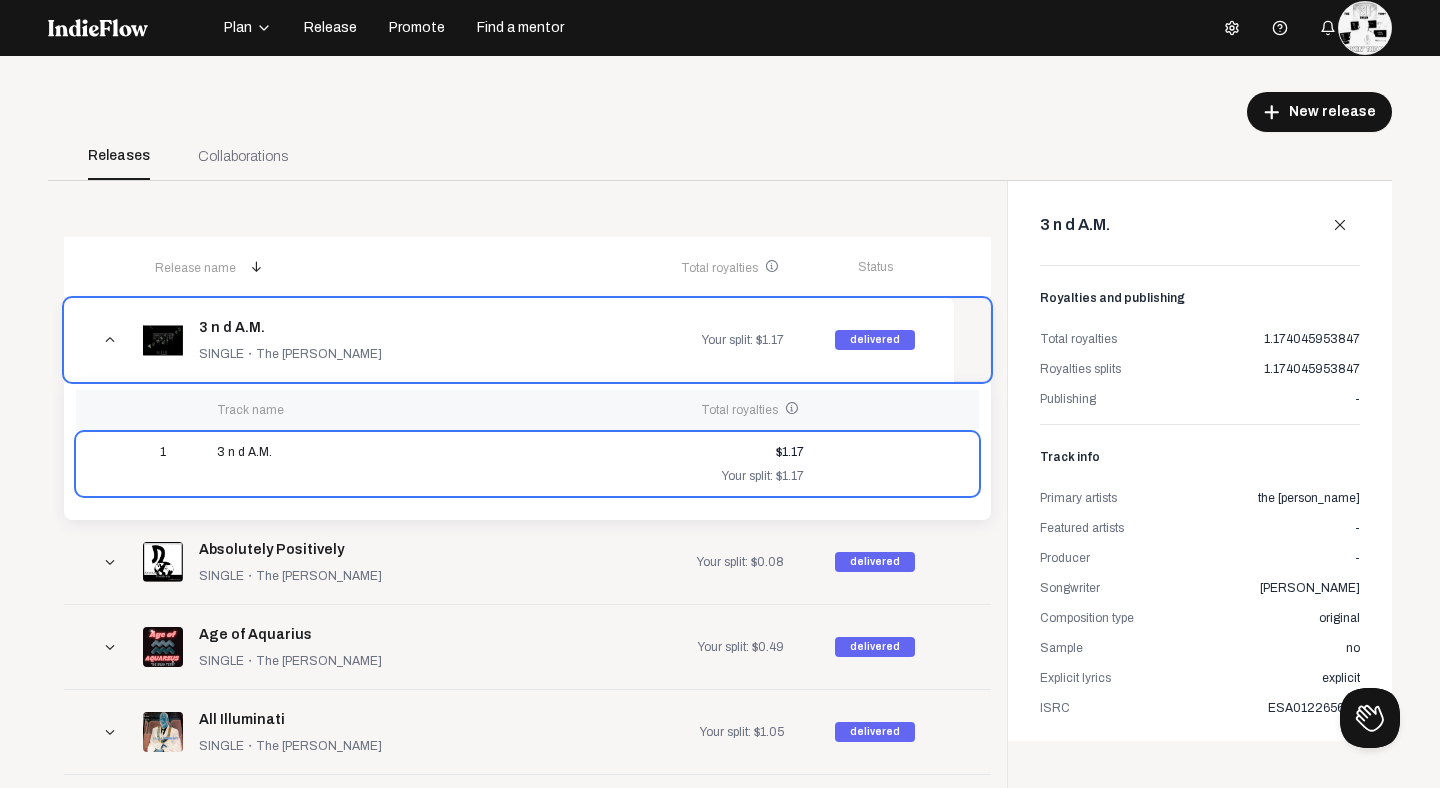click on "Distribution add New release Releases Collaborations  Release name  arrow_downward  Total royalties  info_outline  Total Royalties  Royalties display the total sum earned for each release. Royalties for pre-distributed tracks appear in all releases associated with them. Status arrow_upward_ios  3 n d A.M.  Single ・The [PERSON_NAME]      Your split: $1.17  delivered Track name  Total royalties  info_outline  Total Royalties  Royalties display the total sum earned for each release. Royalties for pre-distributed tracks appear in all releases associated with them.  1   3 n d A.M.   $1.17   Your split: $1.17  arrow_downward_ios  Absolutely Positively  Single ・The [PERSON_NAME]      Your split: $0.08  delivered arrow_downward_ios  Age of Aquarius  Single ・The [PERSON_NAME]      Your split: $0.49  delivered arrow_downward_ios  All Illuminati  Single ・The [PERSON_NAME]      Your split: $1.05  delivered arrow_downward_ios  Bananers  Single ・The [PERSON_NAME]      Your split: $0.11  delivered arrow_downward_ios Single" 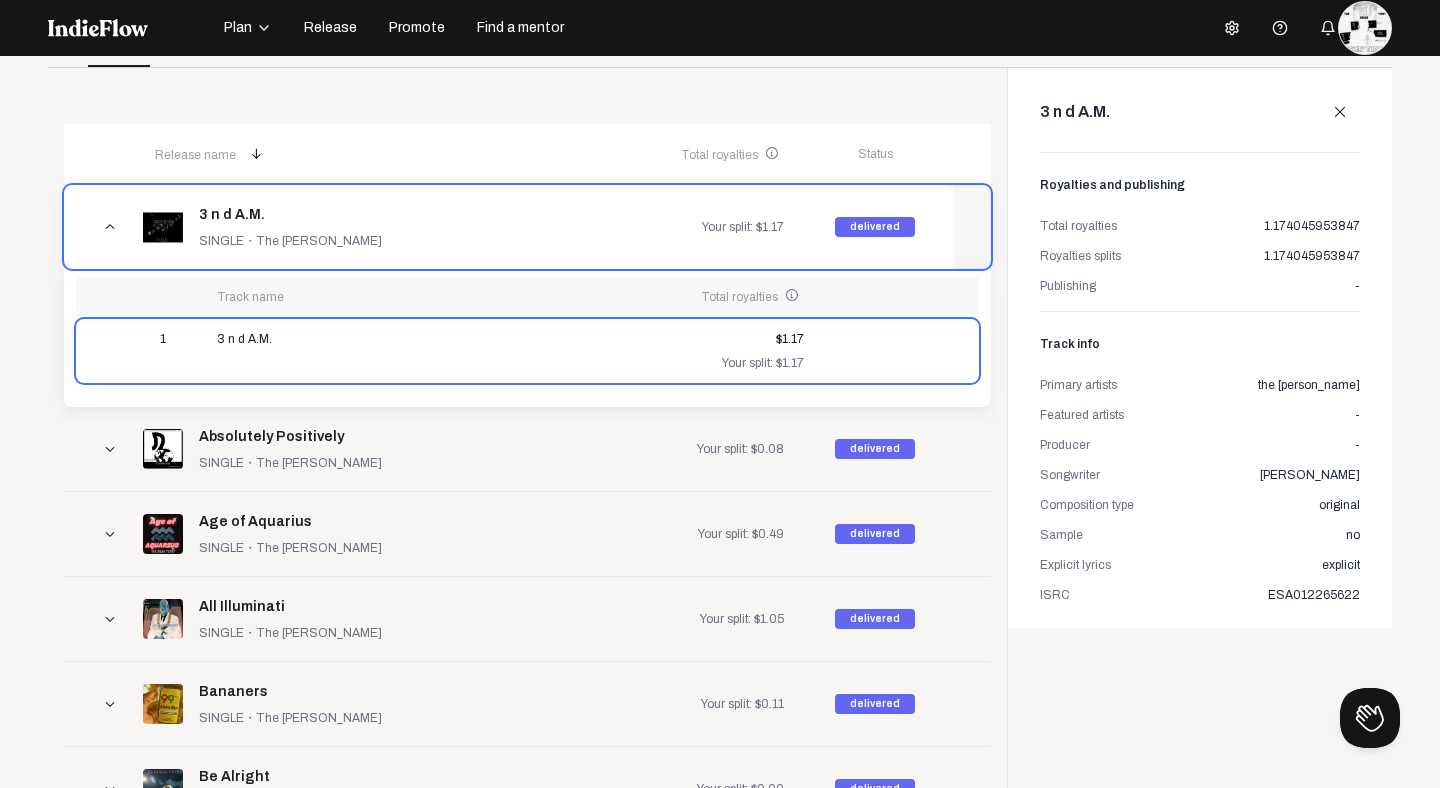 scroll, scrollTop: 0, scrollLeft: 0, axis: both 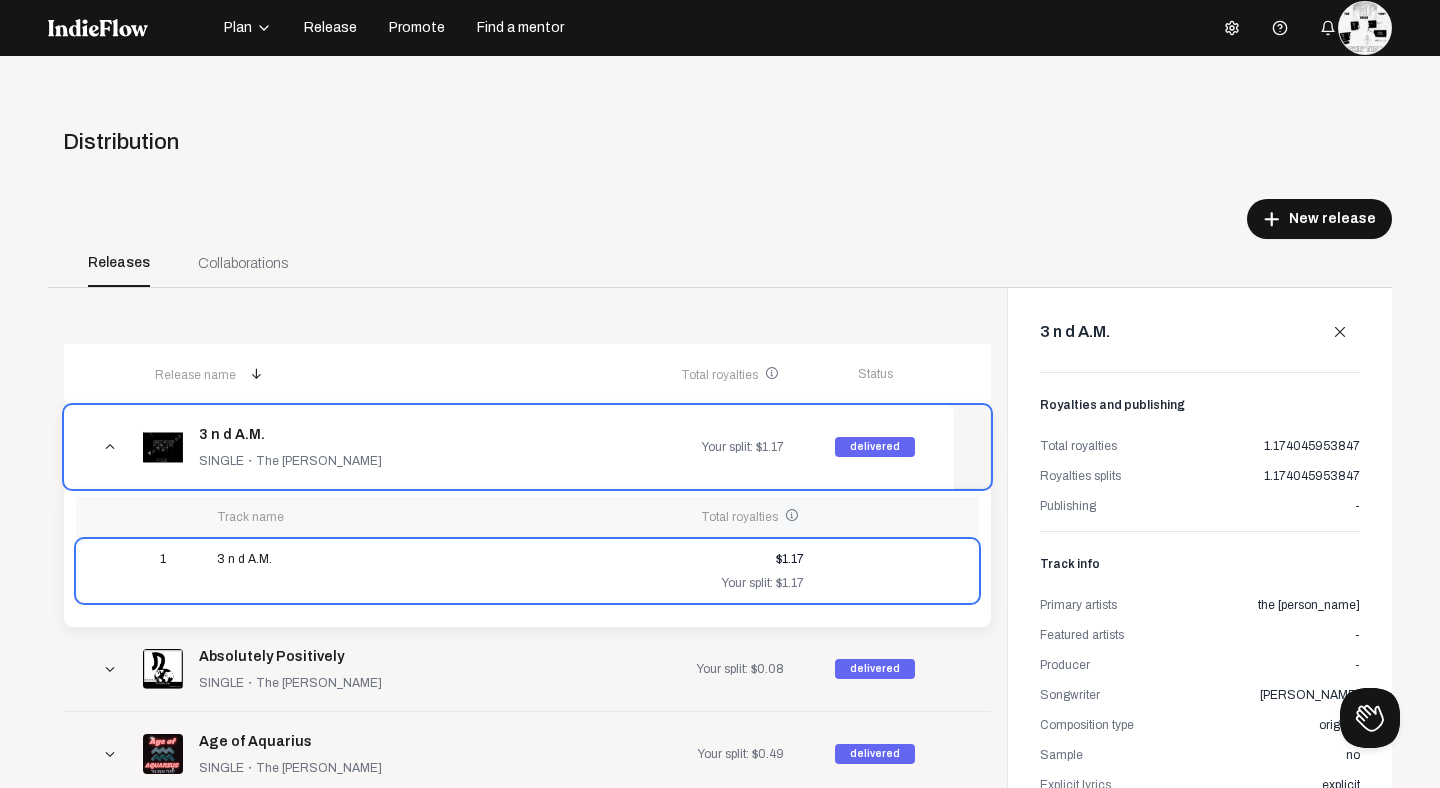 click on "Your split: $1.17" at bounding box center (699, 447) 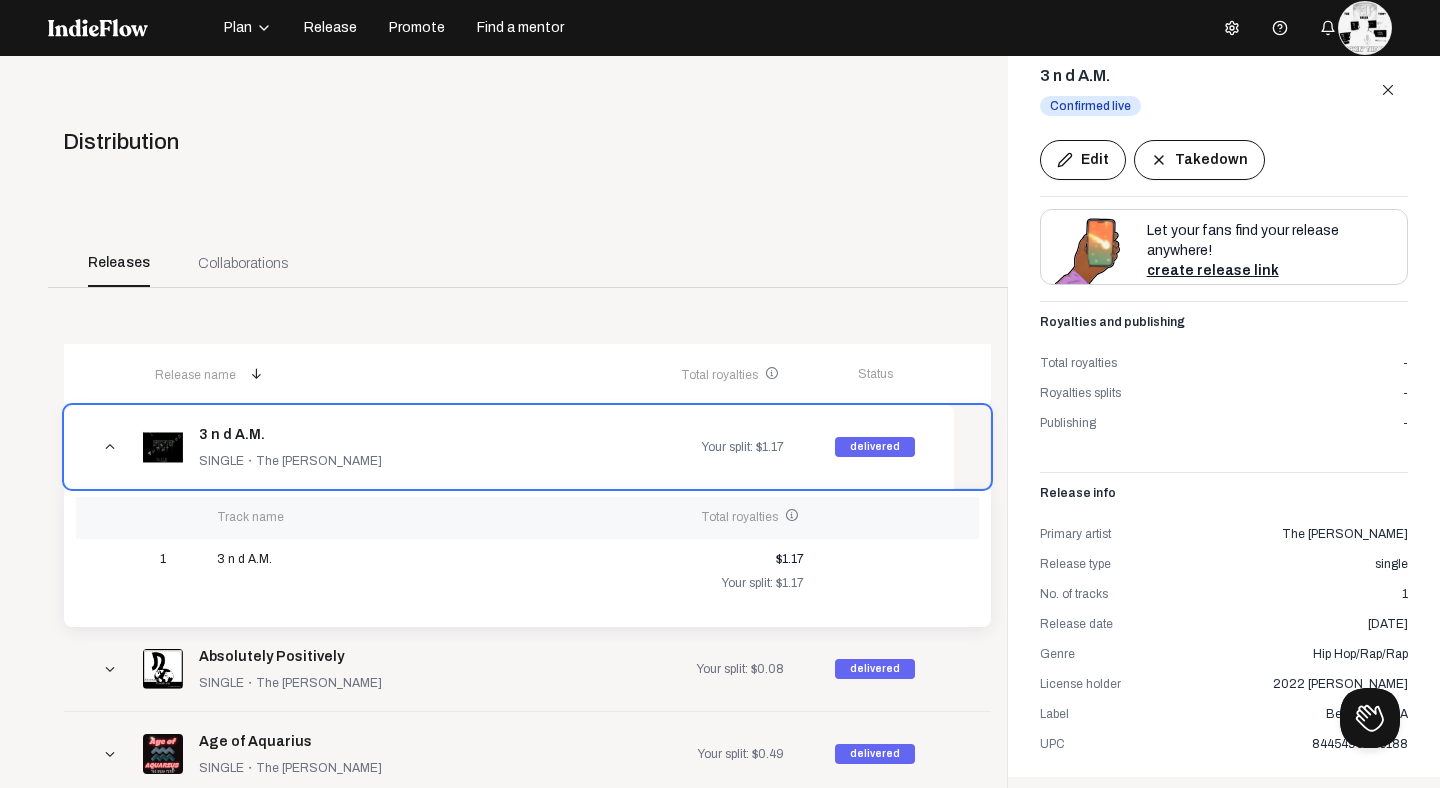 click on "3 n d A.M.  Confirmed live close  Edit   Takedown  Let your fans find your release anywhere! create release link  Royalties and publishing  Total royalties  -  Royalties splits  -  Publishing  -   Release info  Primary artist  The [PERSON_NAME]  Release type  single  No. of tracks  1  Release date  [DATE]  Genre  Hip Hop/Rap/Rap  License holder  2022 [PERSON_NAME]  Label  BeatsVilleUSA  UPC  8445490955188" at bounding box center [1224, 408] 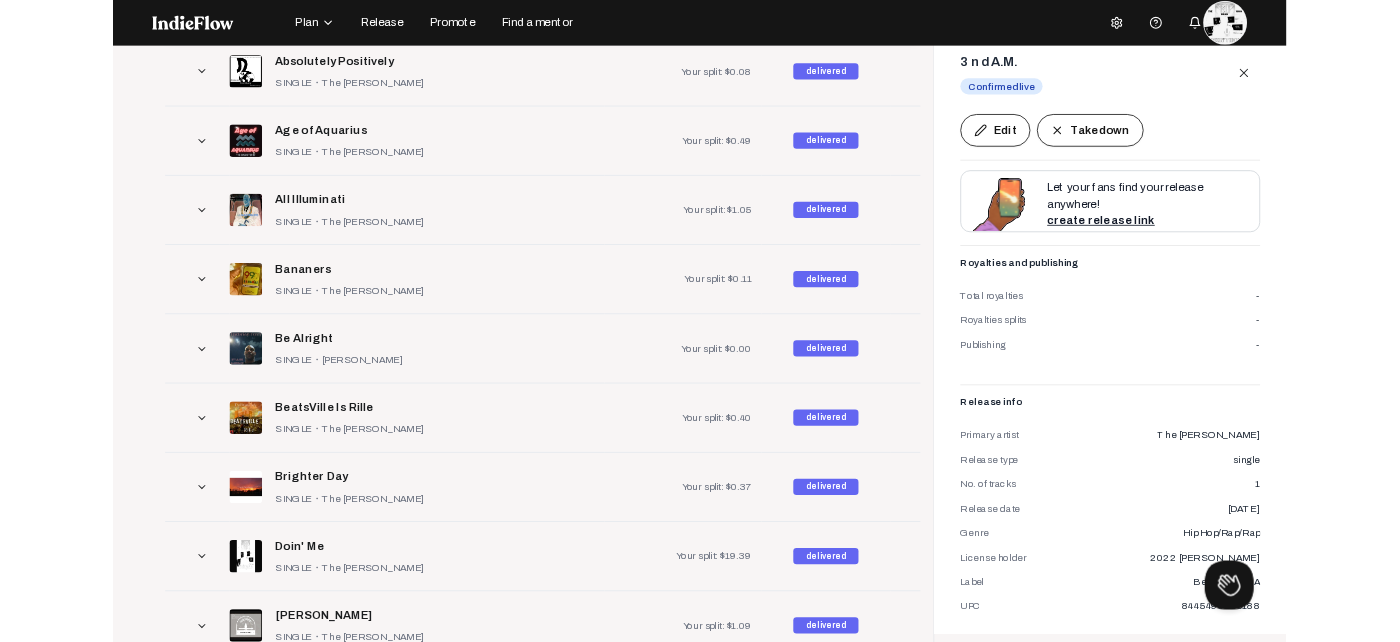 scroll, scrollTop: 548, scrollLeft: 0, axis: vertical 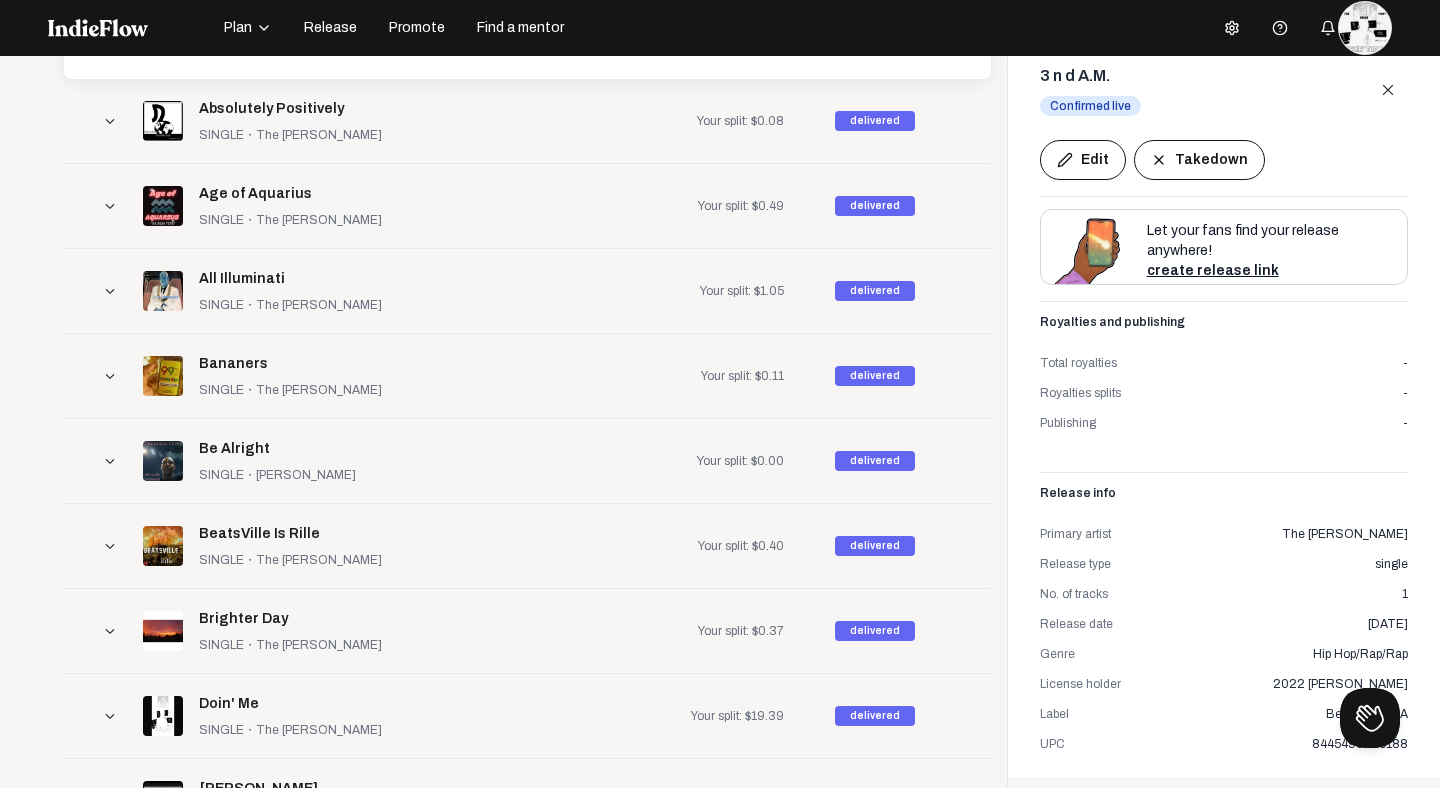 click on "Total royalties  -" at bounding box center (1224, 357) 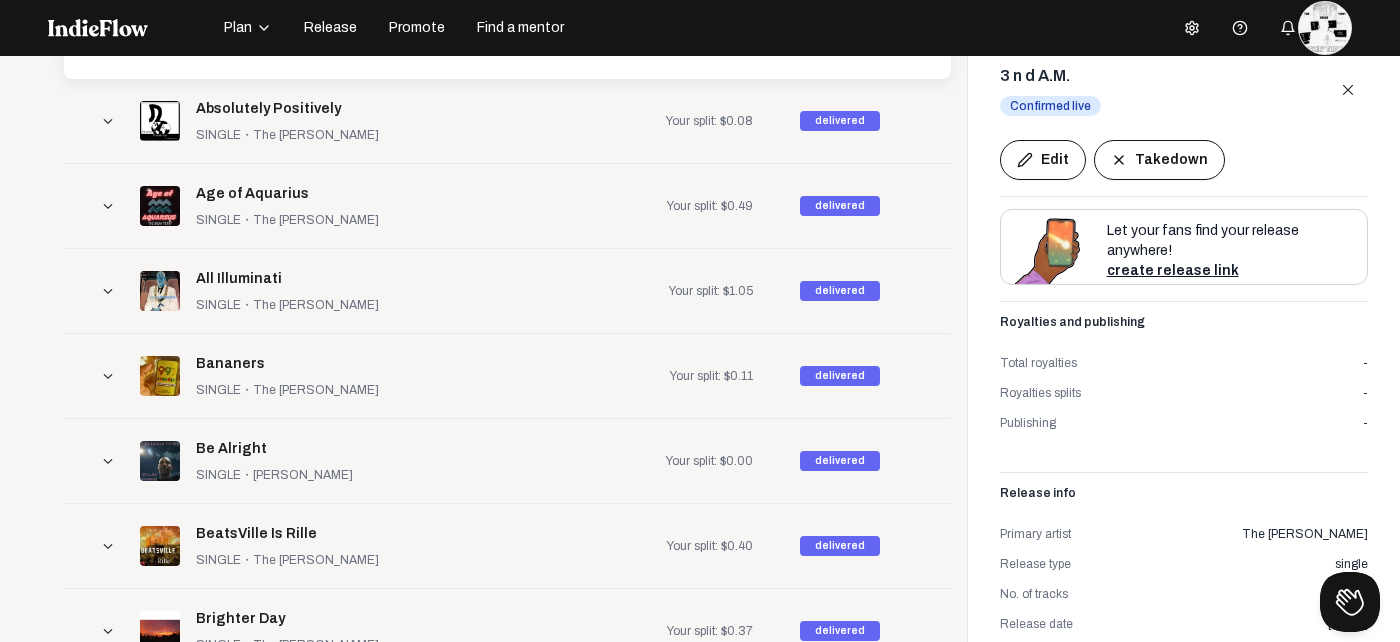 click on "Total royalties  -  Royalties splits  -  Publishing  -" at bounding box center (1184, 393) 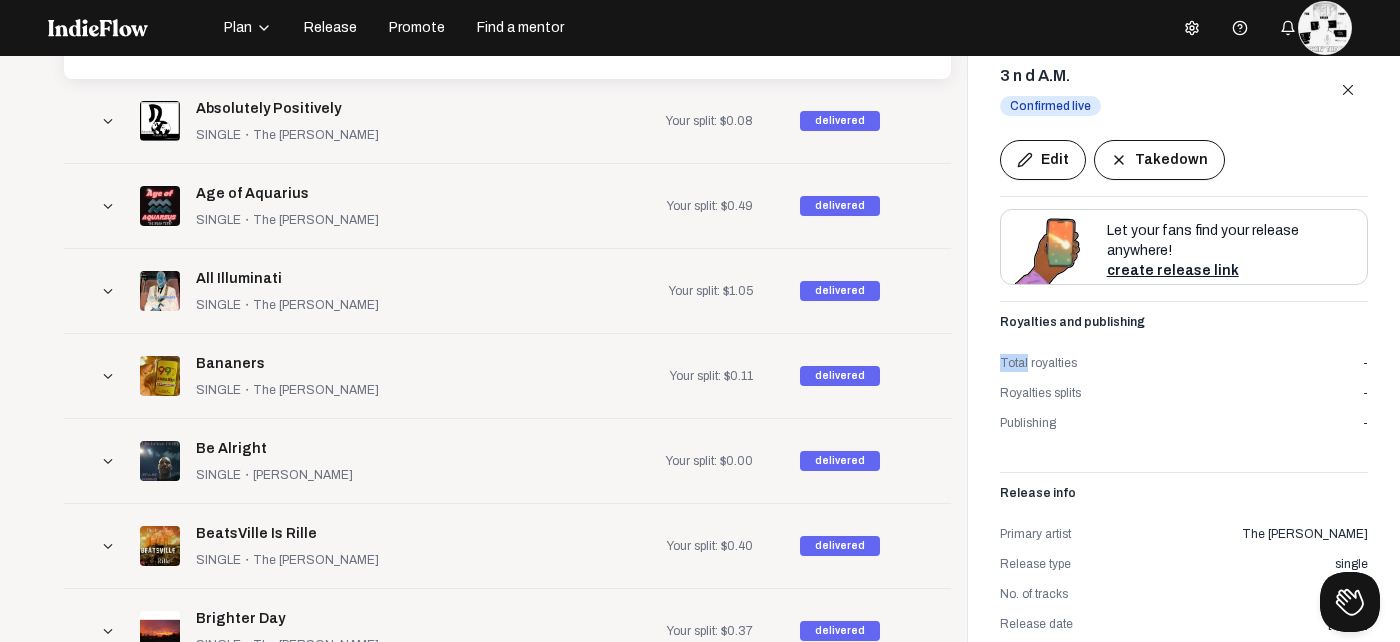 click on "Total royalties  -  Royalties splits  -  Publishing  -" at bounding box center (1184, 393) 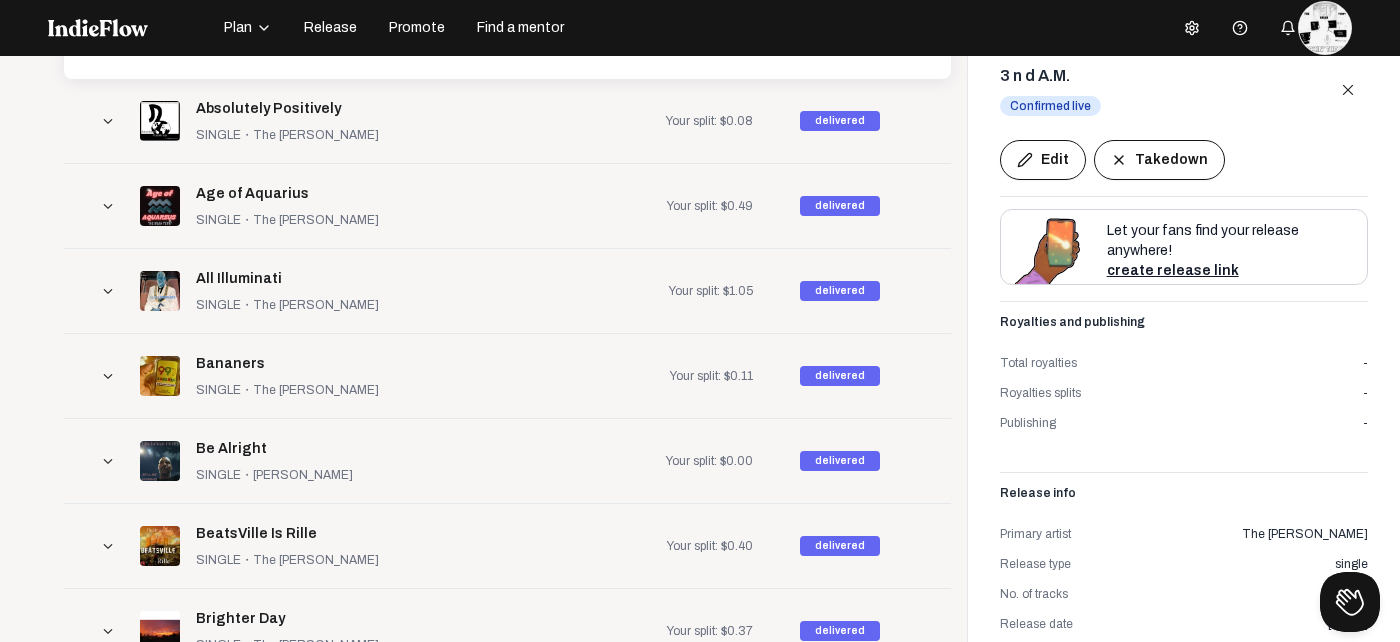 click on "Publishing  -" at bounding box center (1184, 417) 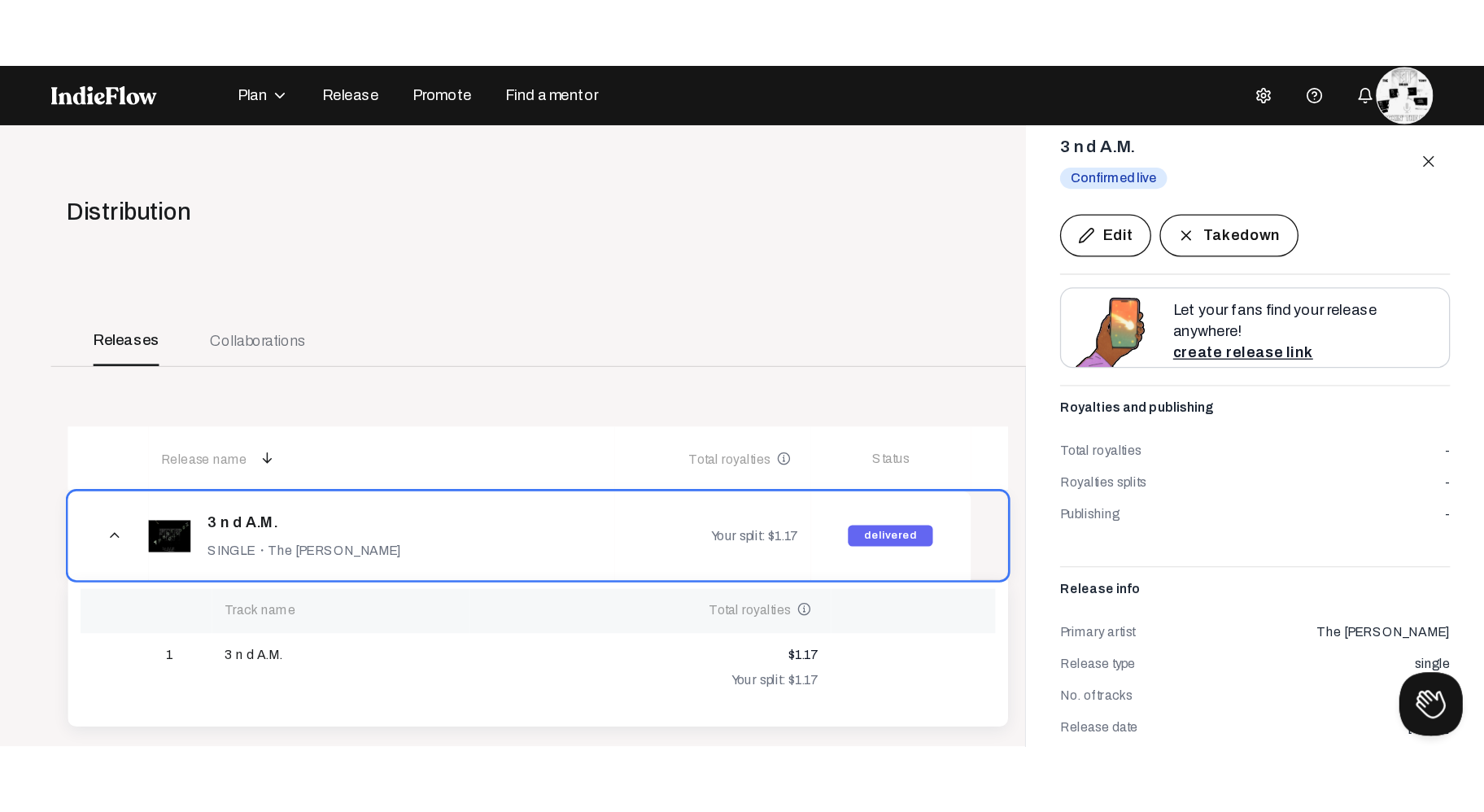 scroll, scrollTop: 0, scrollLeft: 0, axis: both 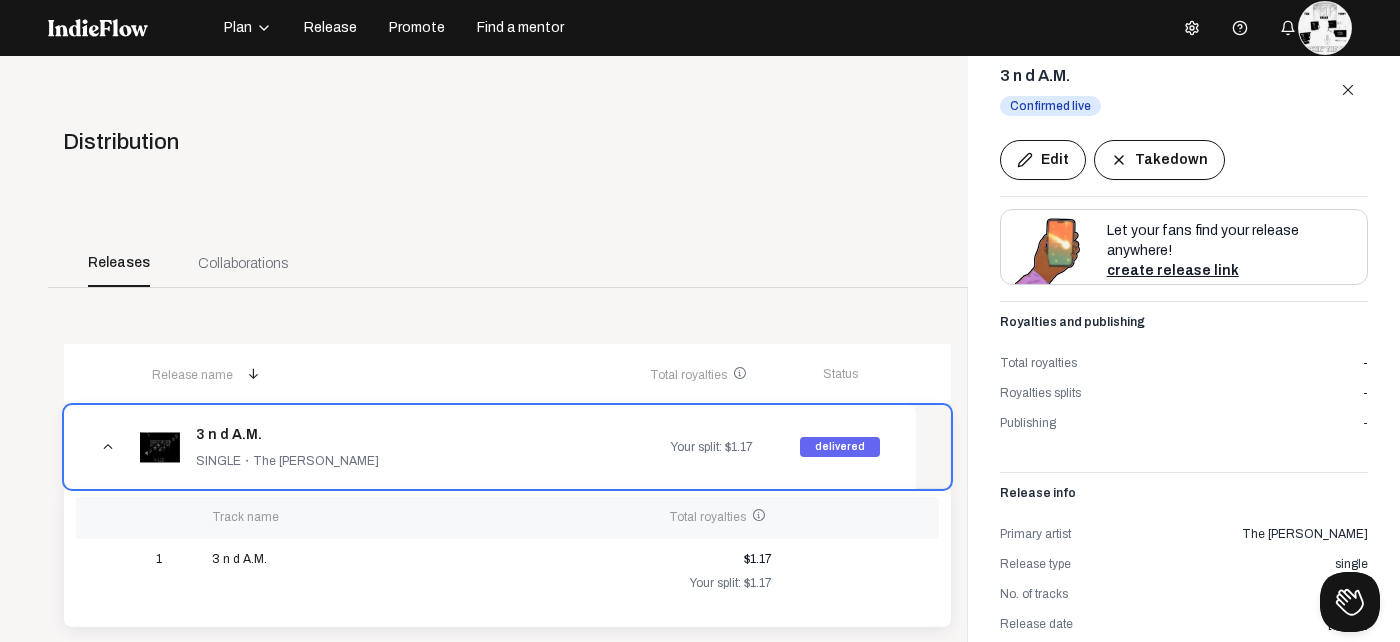 click on "3 n d A.M." at bounding box center [287, 435] 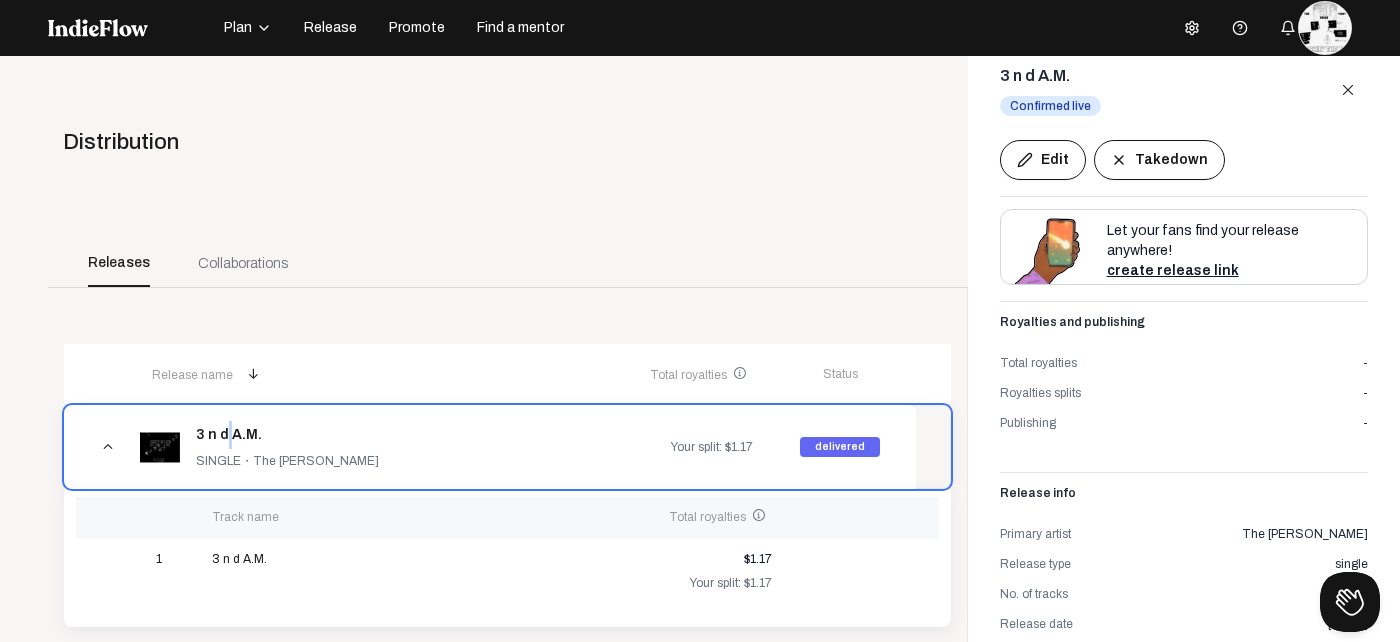 click on "3 n d A.M." at bounding box center (287, 435) 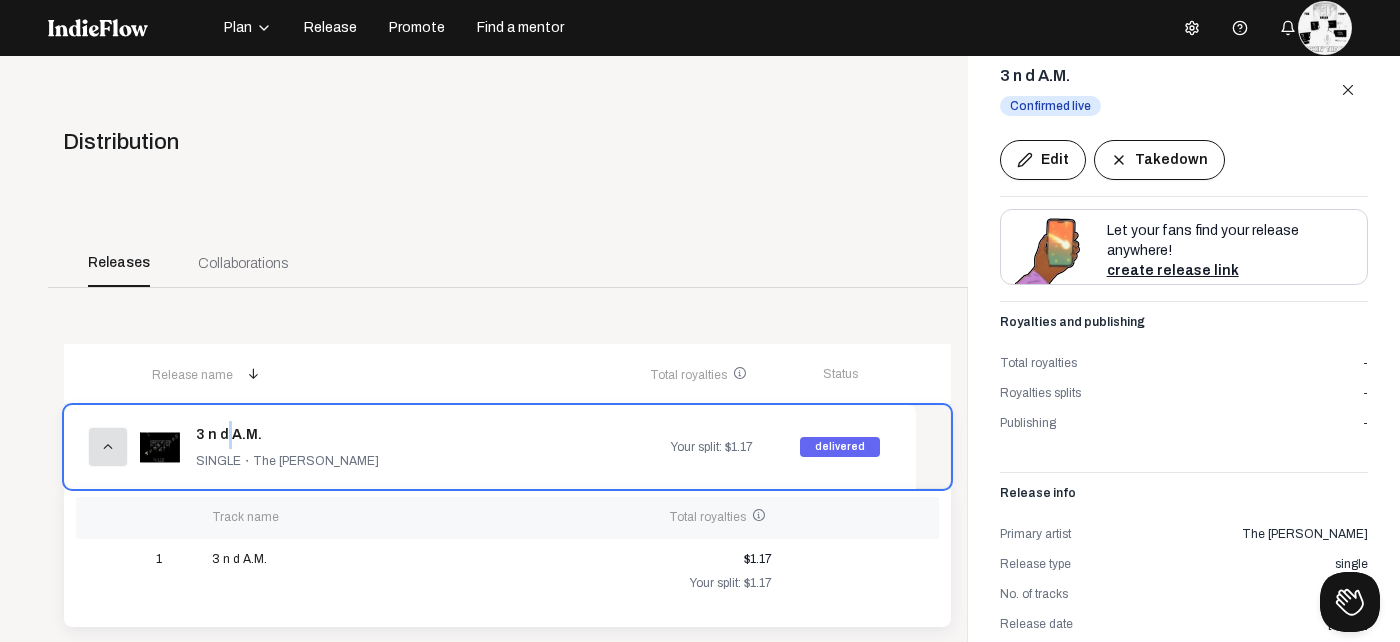 click on "arrow_upward_ios" at bounding box center (108, 447) 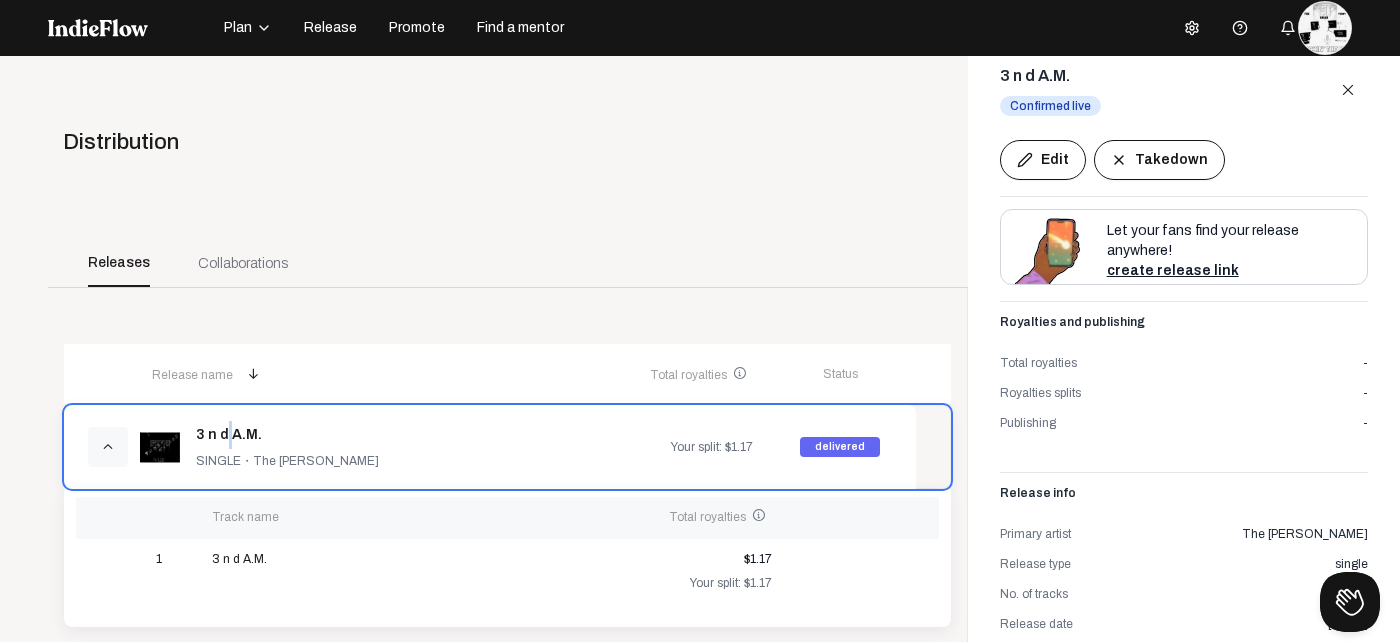 click on "arrow_upward_ios" at bounding box center (108, 447) 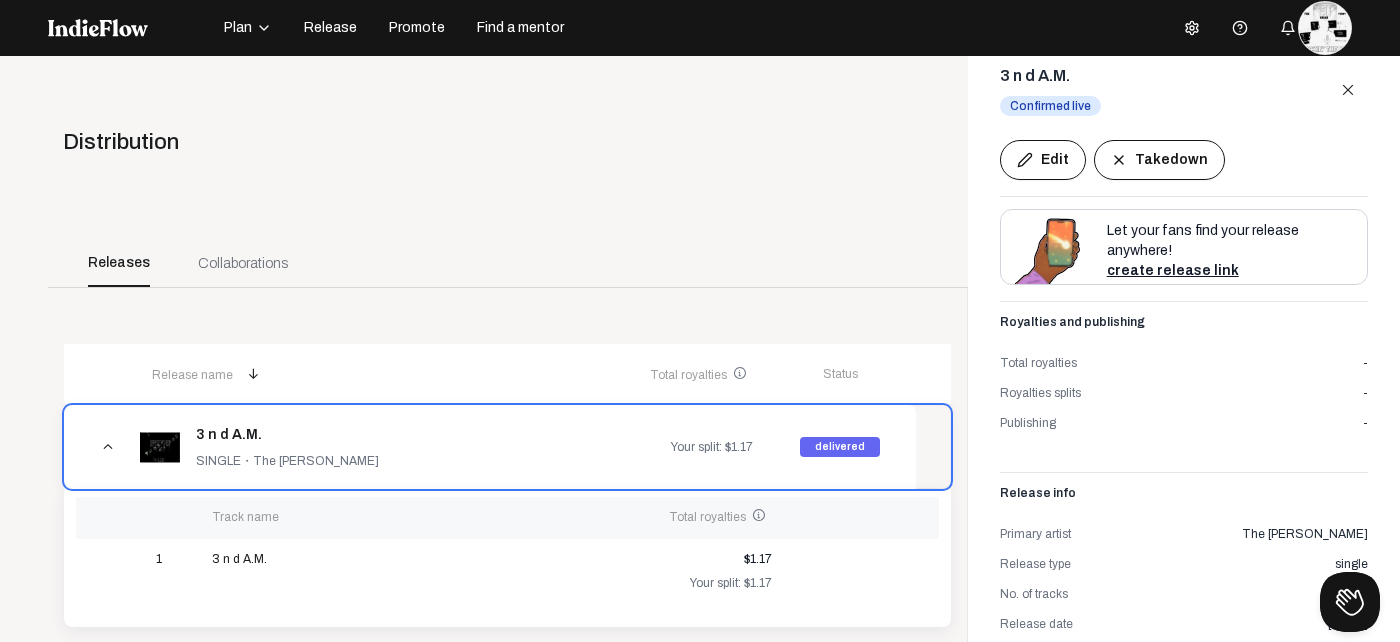 click on "arrow_upward_ios" at bounding box center (102, 447) 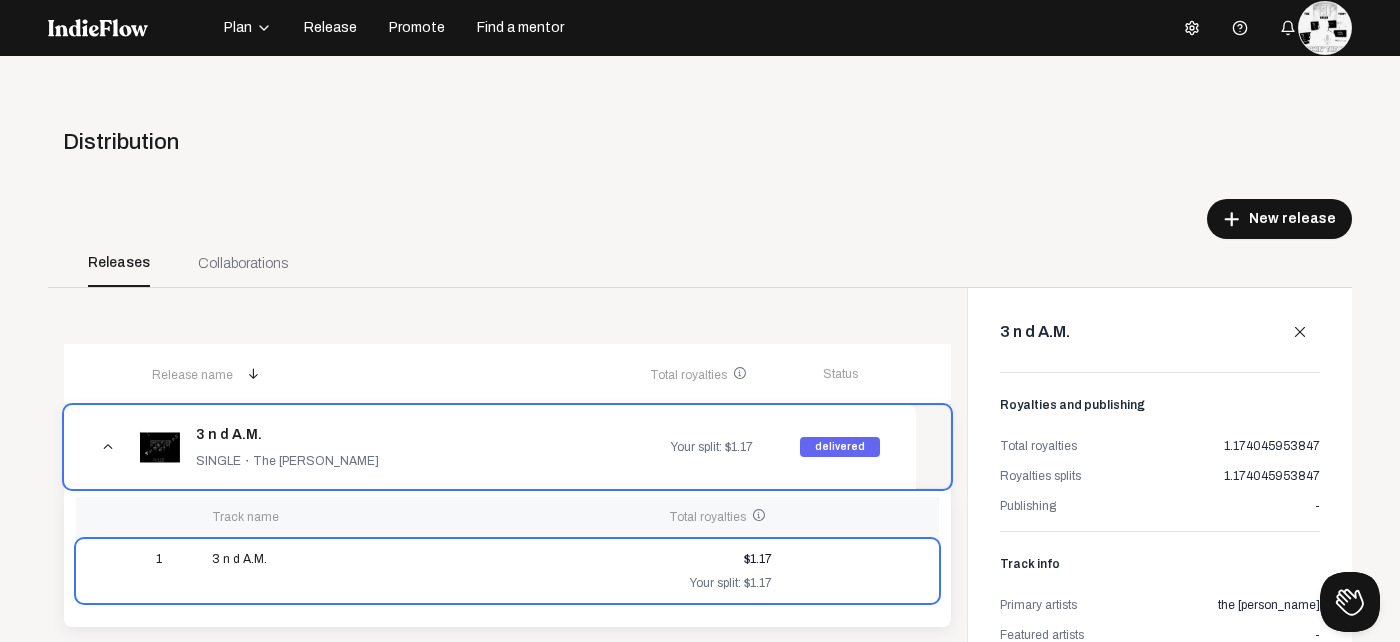 click at bounding box center [159, 518] 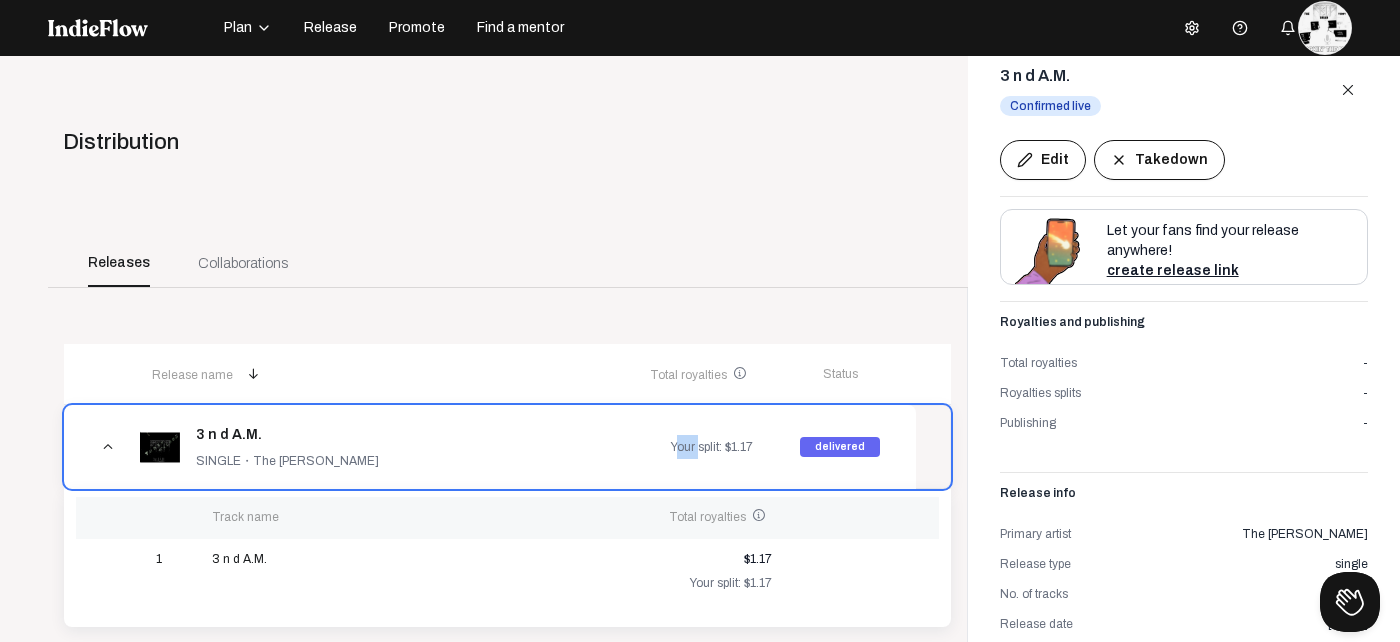 click on "Your split: $1.17" at bounding box center (672, 447) 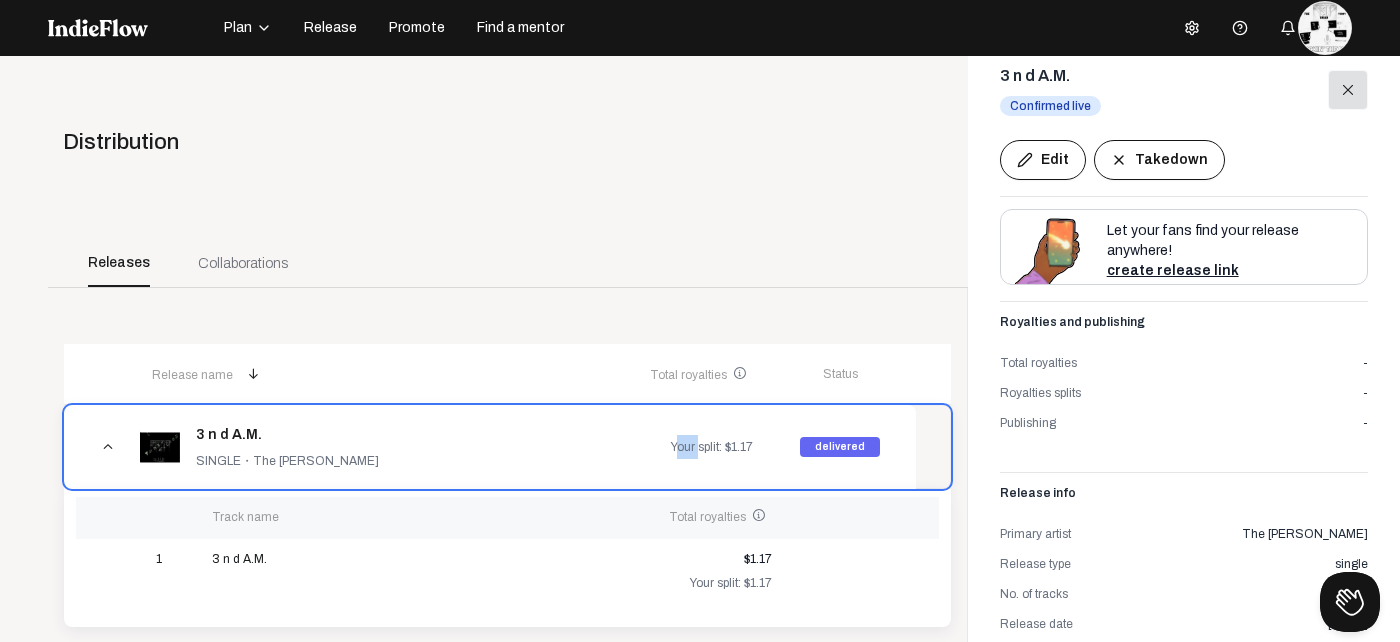click on "close" at bounding box center (1348, 90) 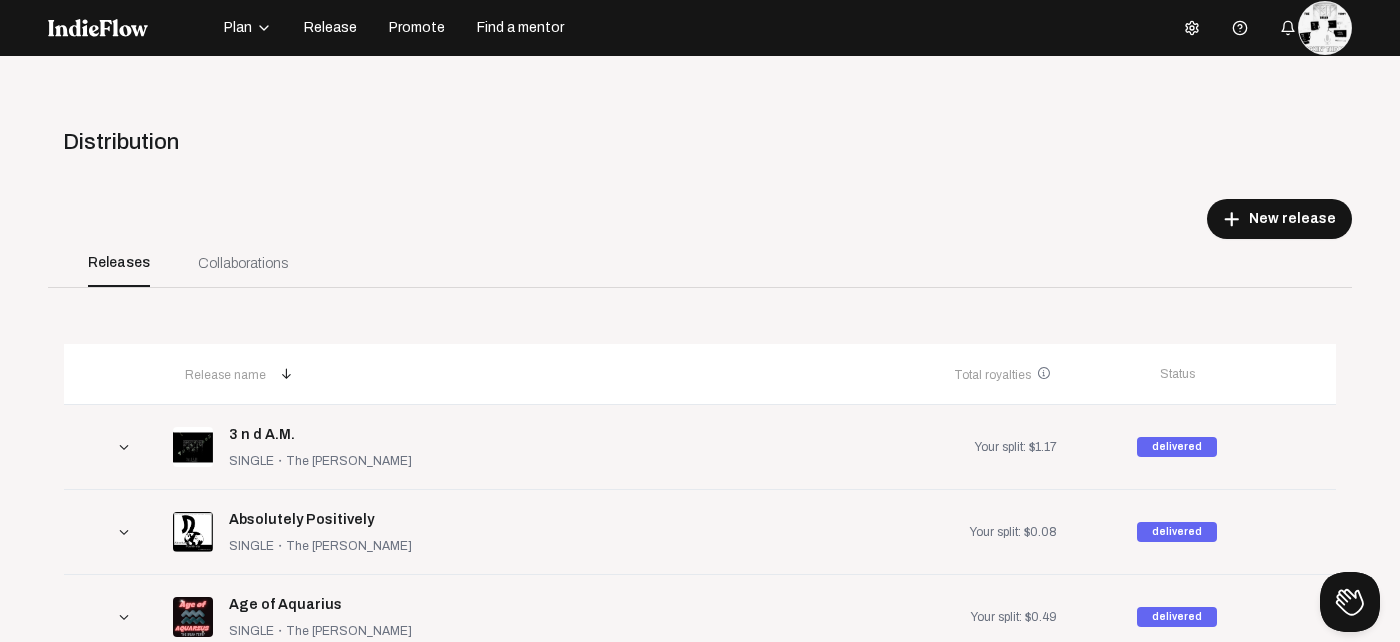 click on "Your split: $1.17" at bounding box center [935, 447] 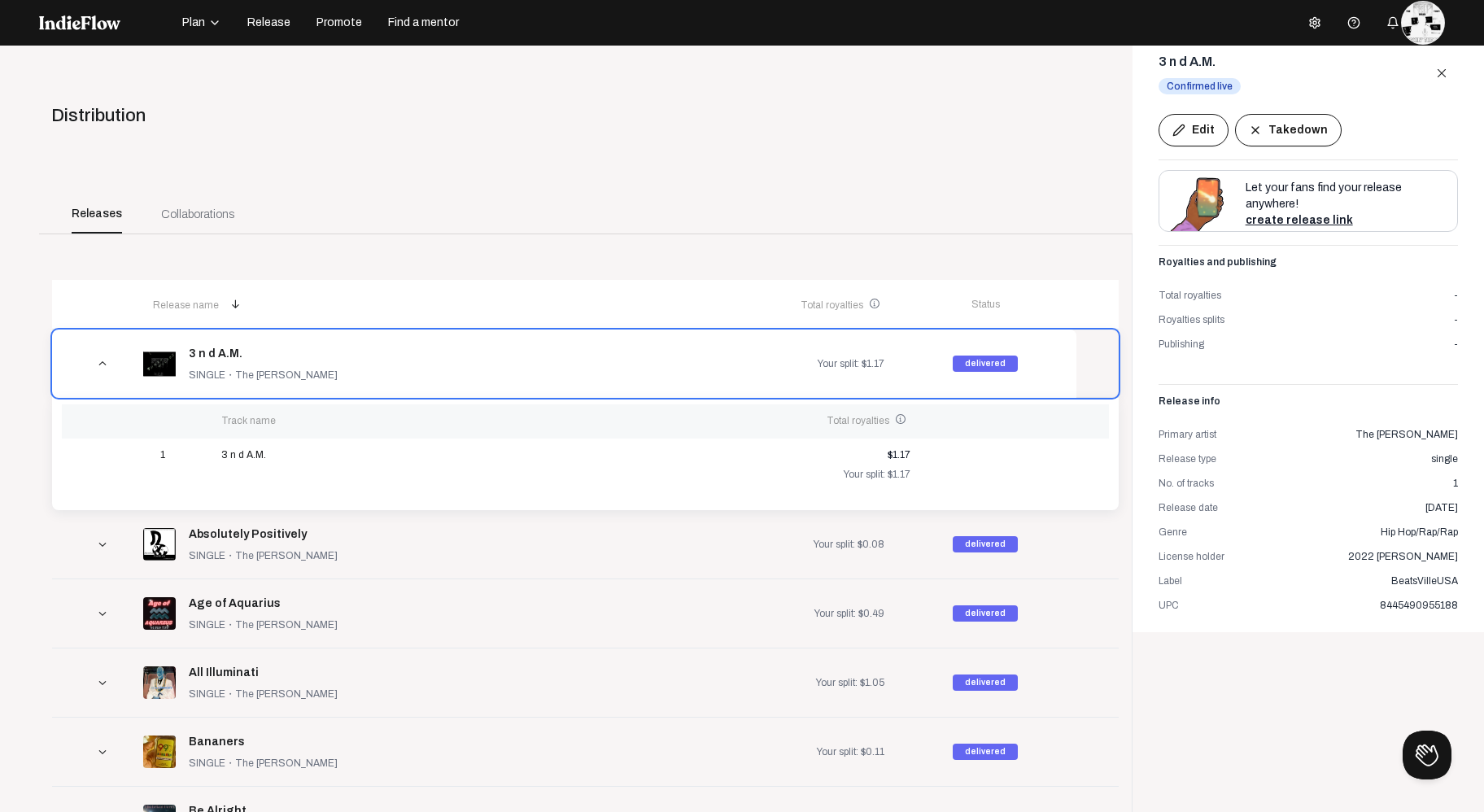 click on "Releases Collaborations" 